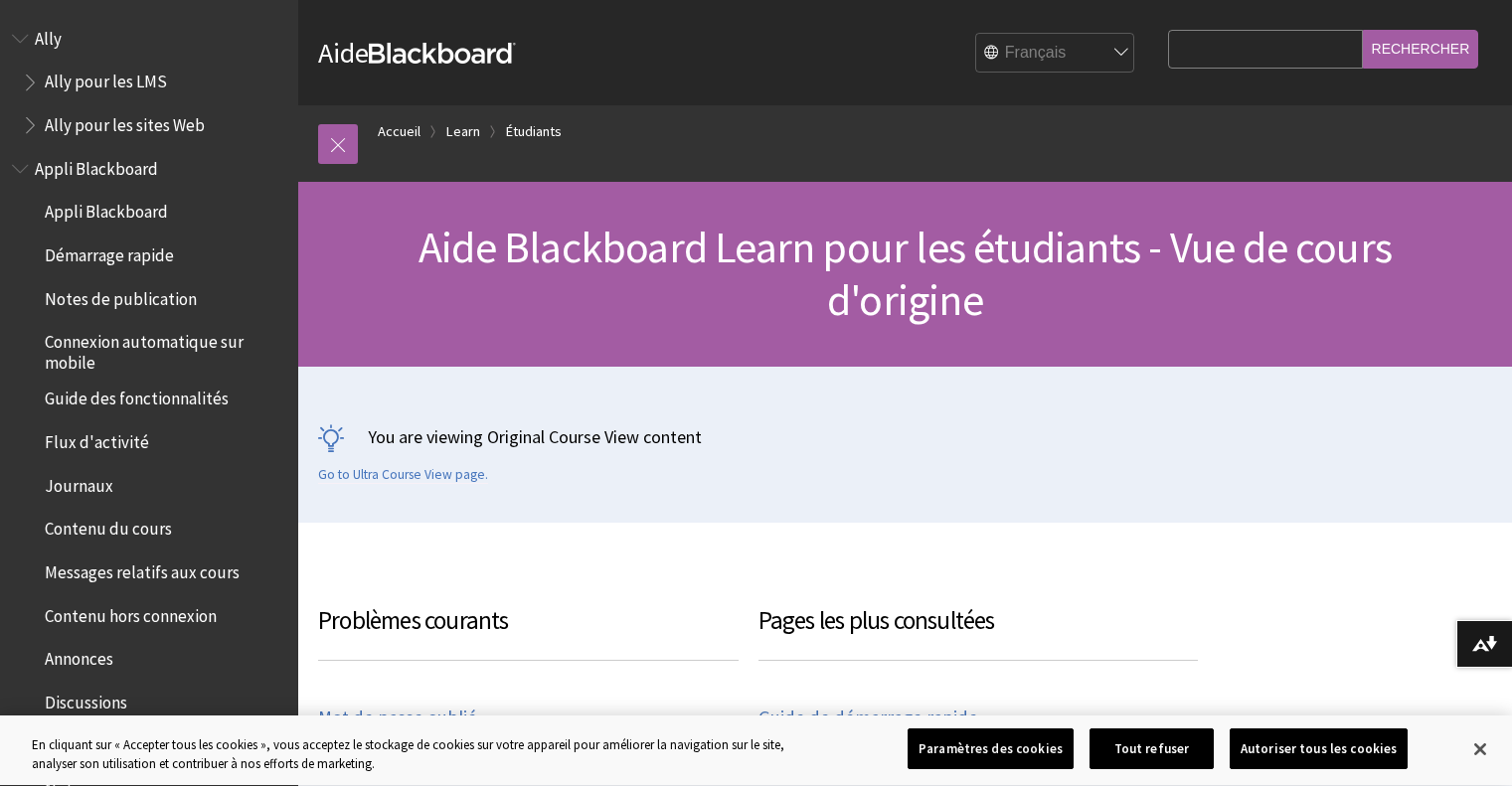 scroll, scrollTop: 0, scrollLeft: 0, axis: both 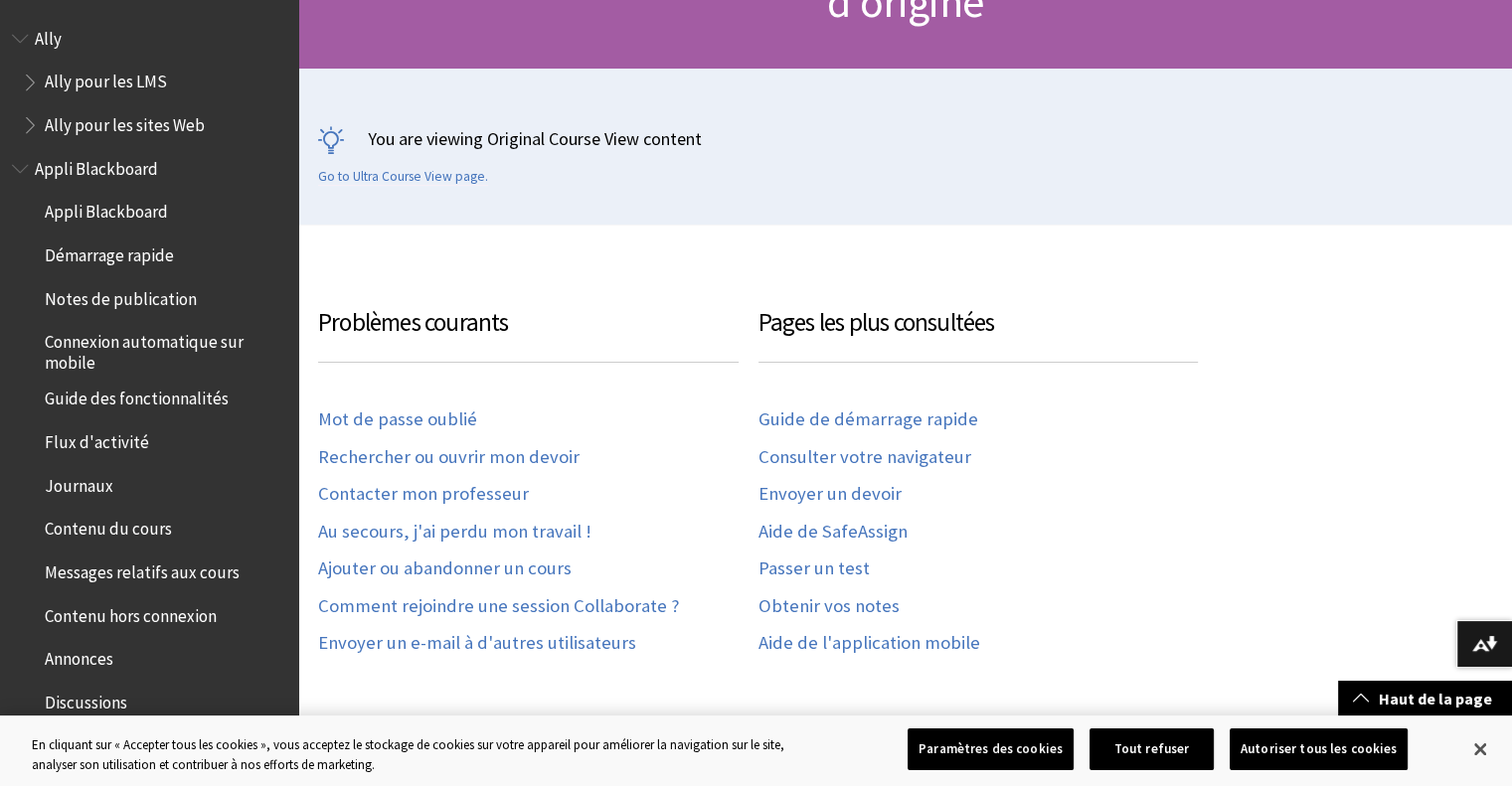 click on "Connexion automatique sur mobile" at bounding box center [164, 349] 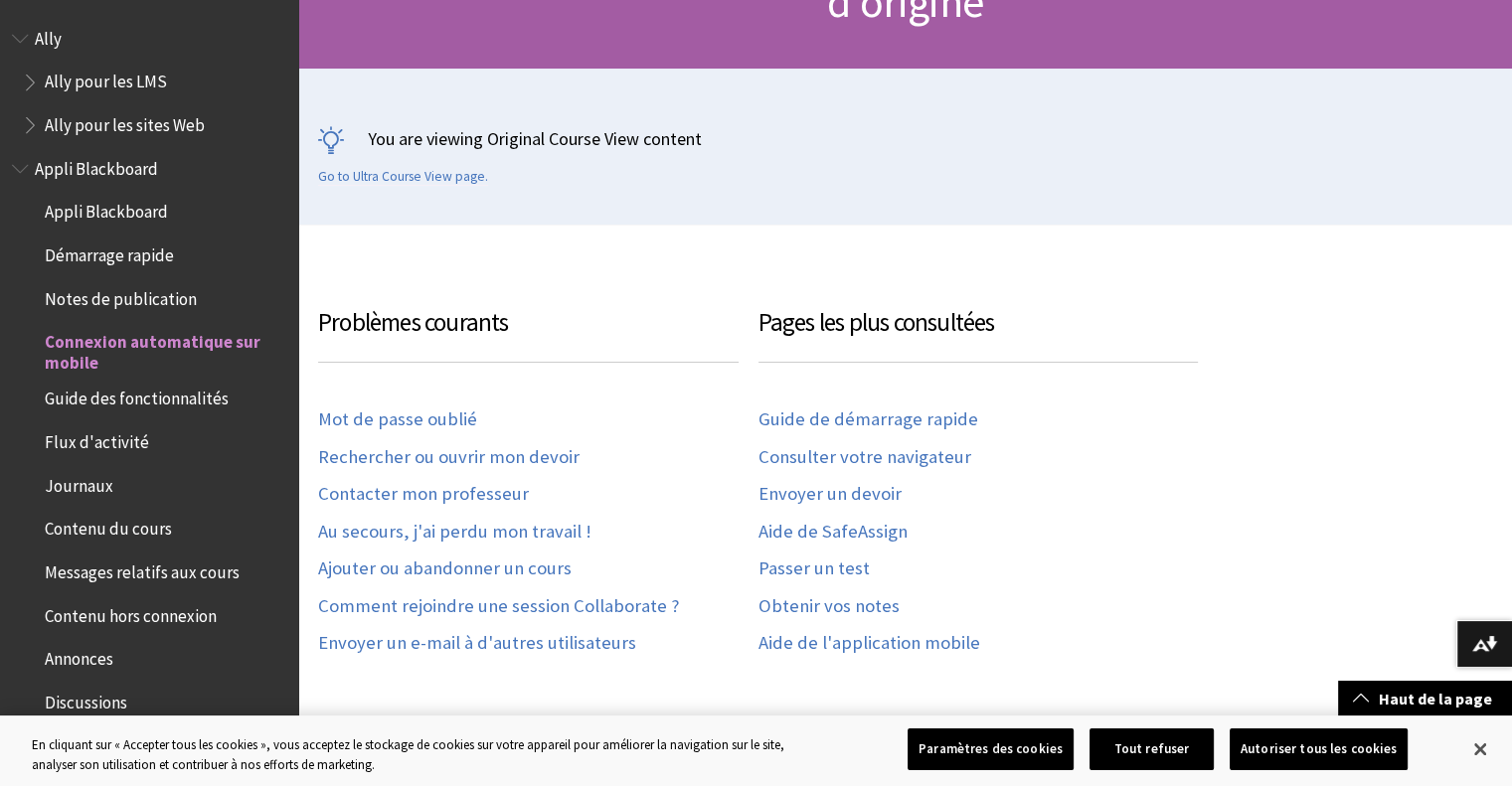 click on "Connexion automatique sur mobile" at bounding box center [164, 349] 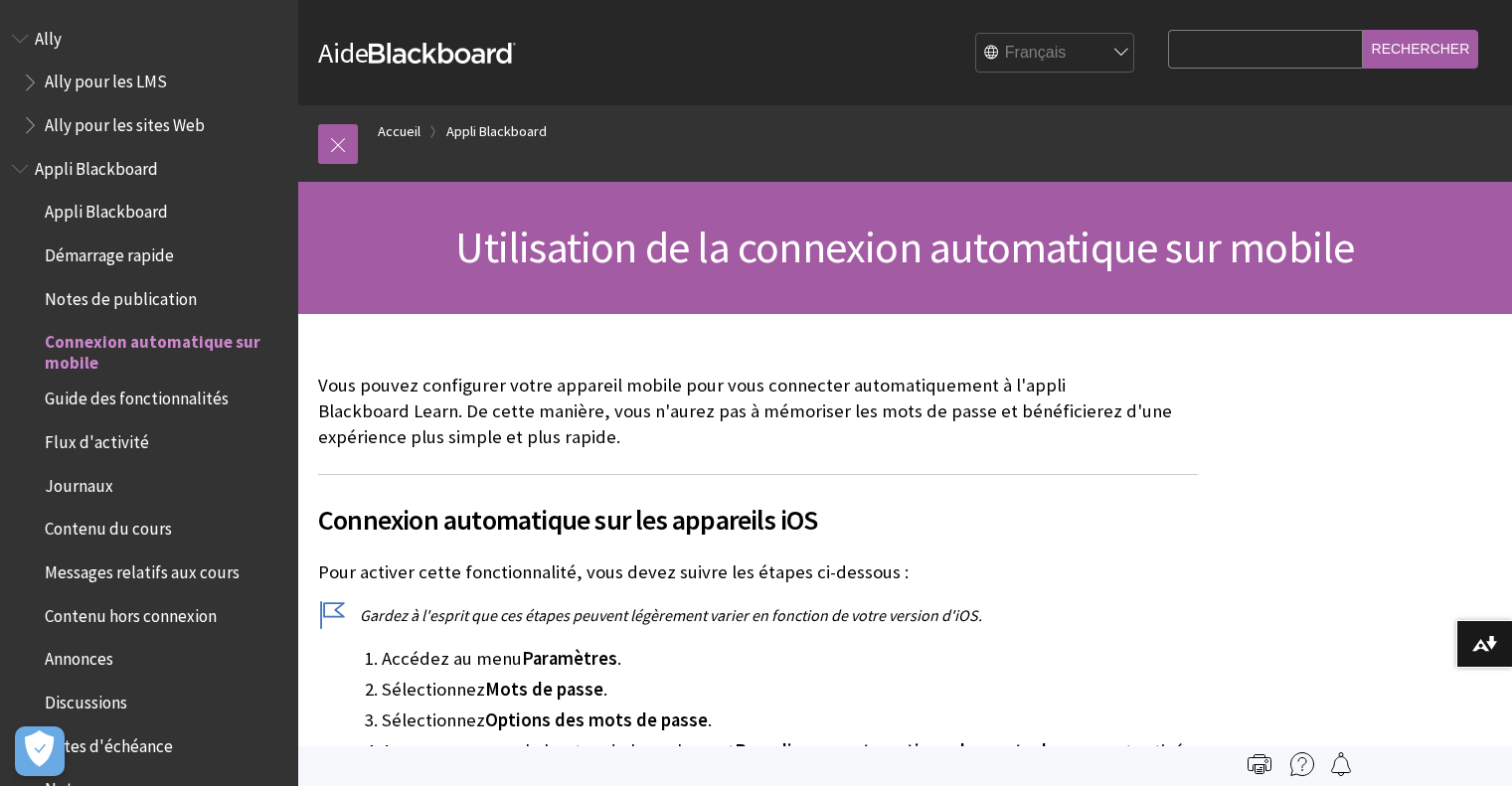 scroll, scrollTop: 0, scrollLeft: 0, axis: both 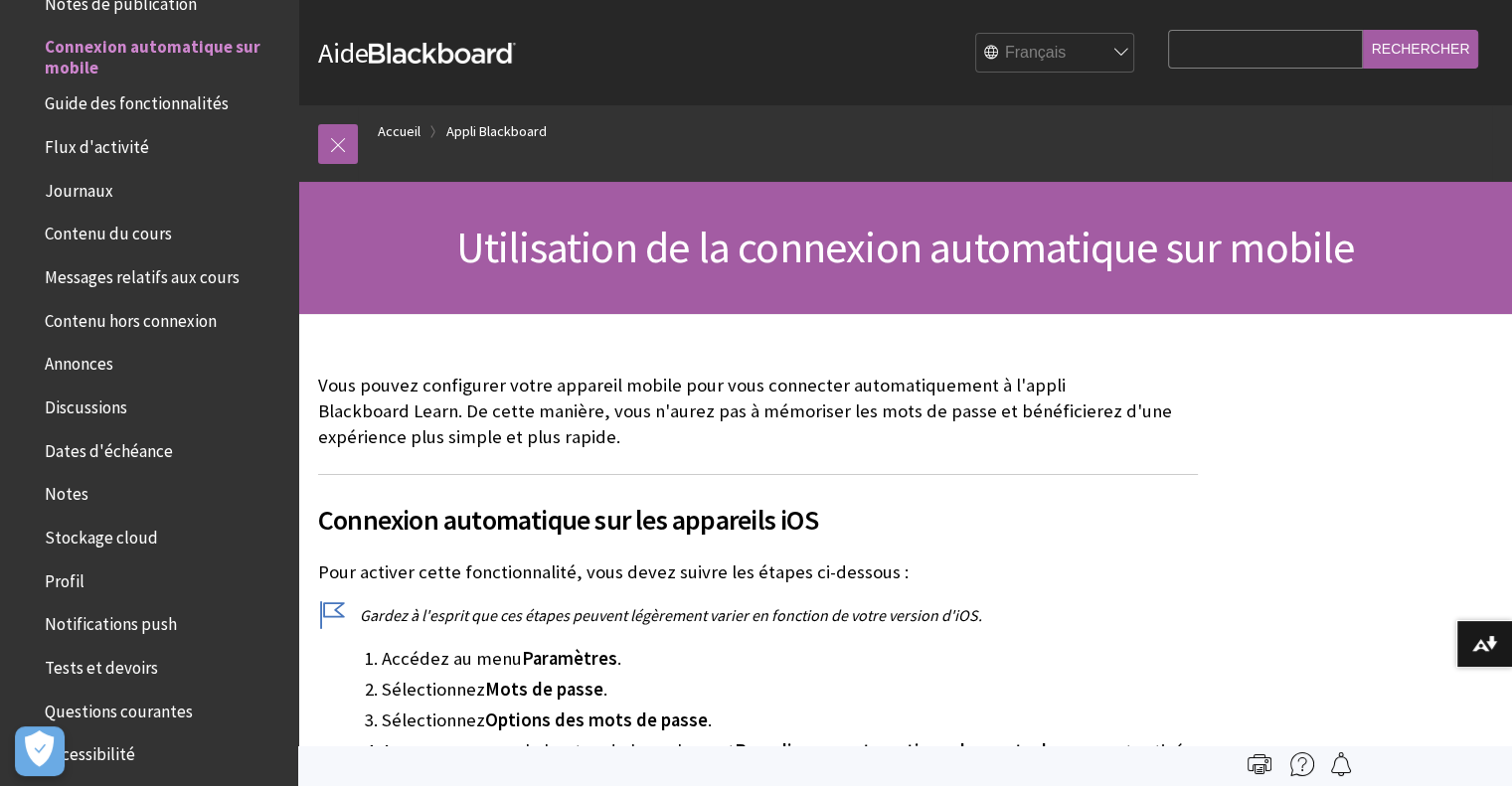 click on "Contenu du cours" at bounding box center [108, 231] 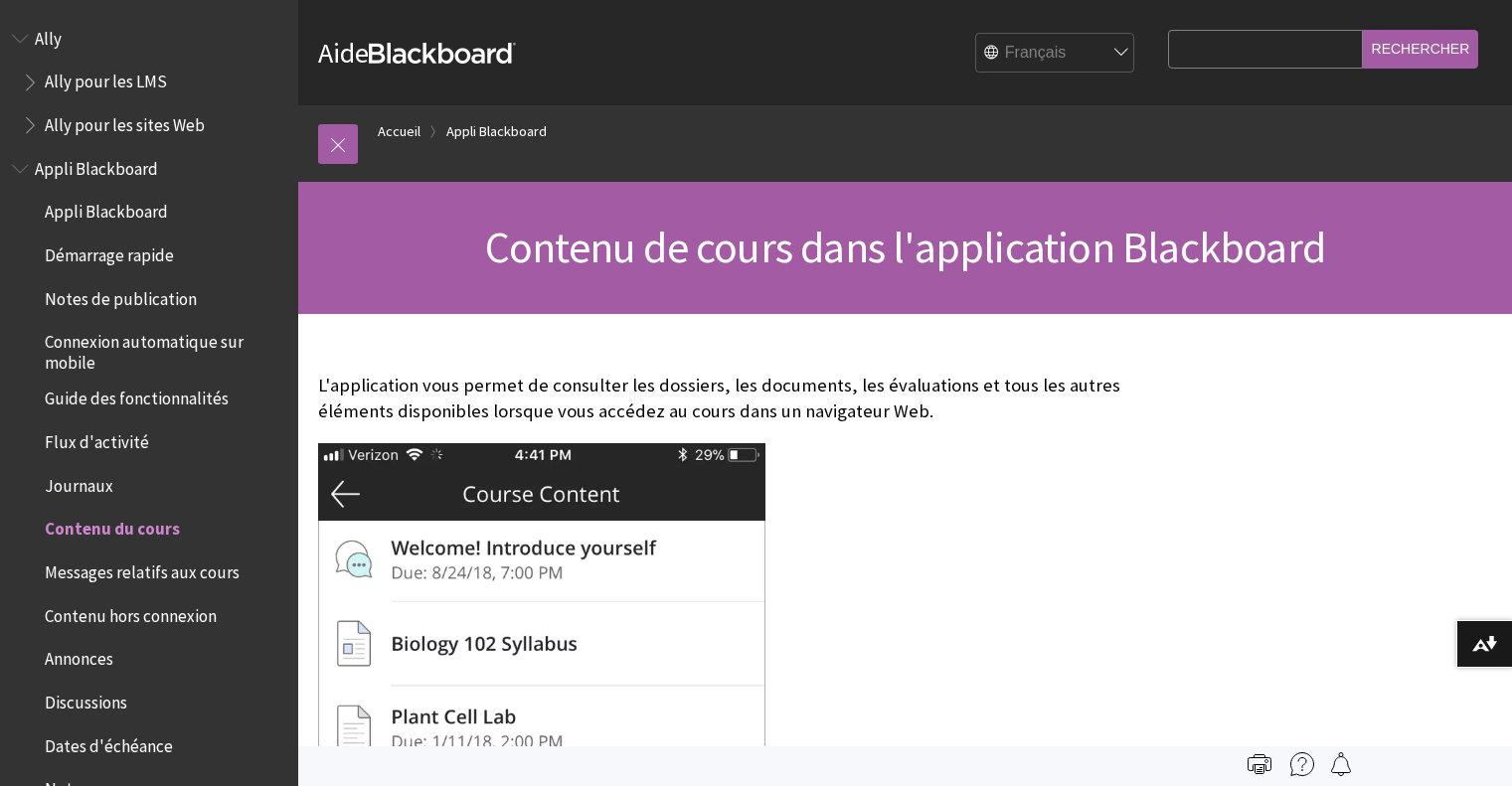 scroll, scrollTop: 0, scrollLeft: 0, axis: both 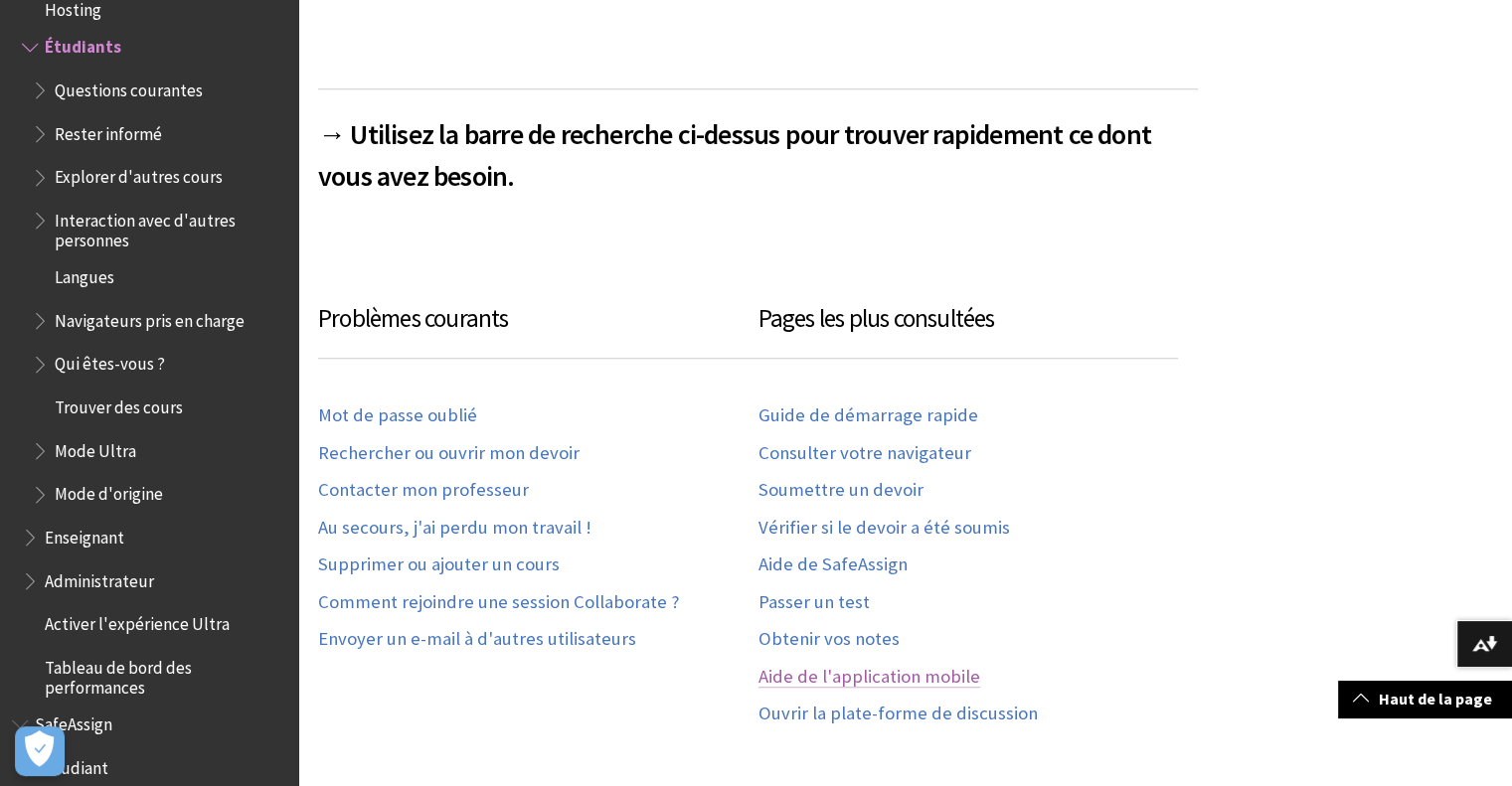 click on "Aide de l'application mobile" at bounding box center [869, 677] 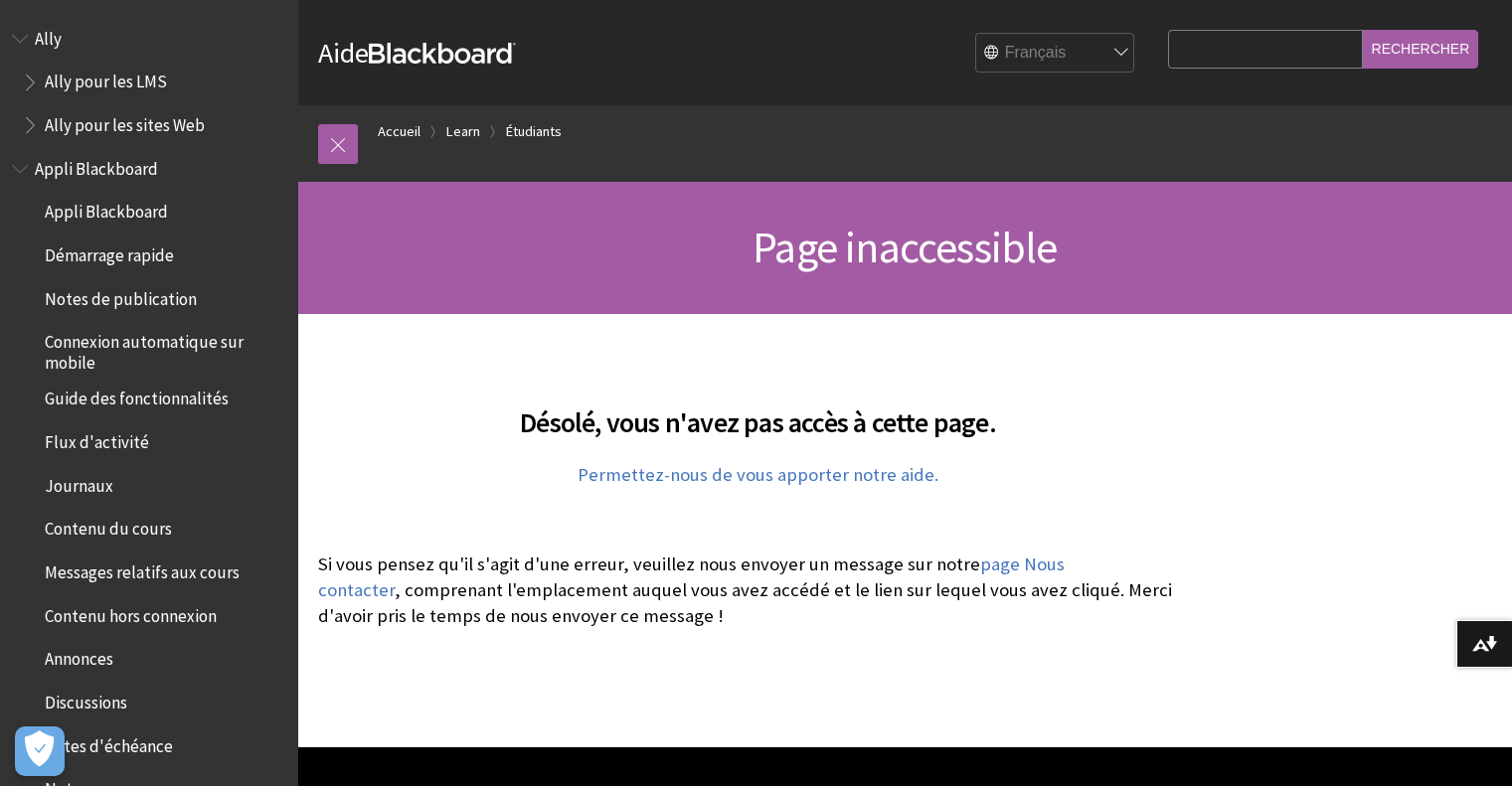 scroll, scrollTop: 0, scrollLeft: 0, axis: both 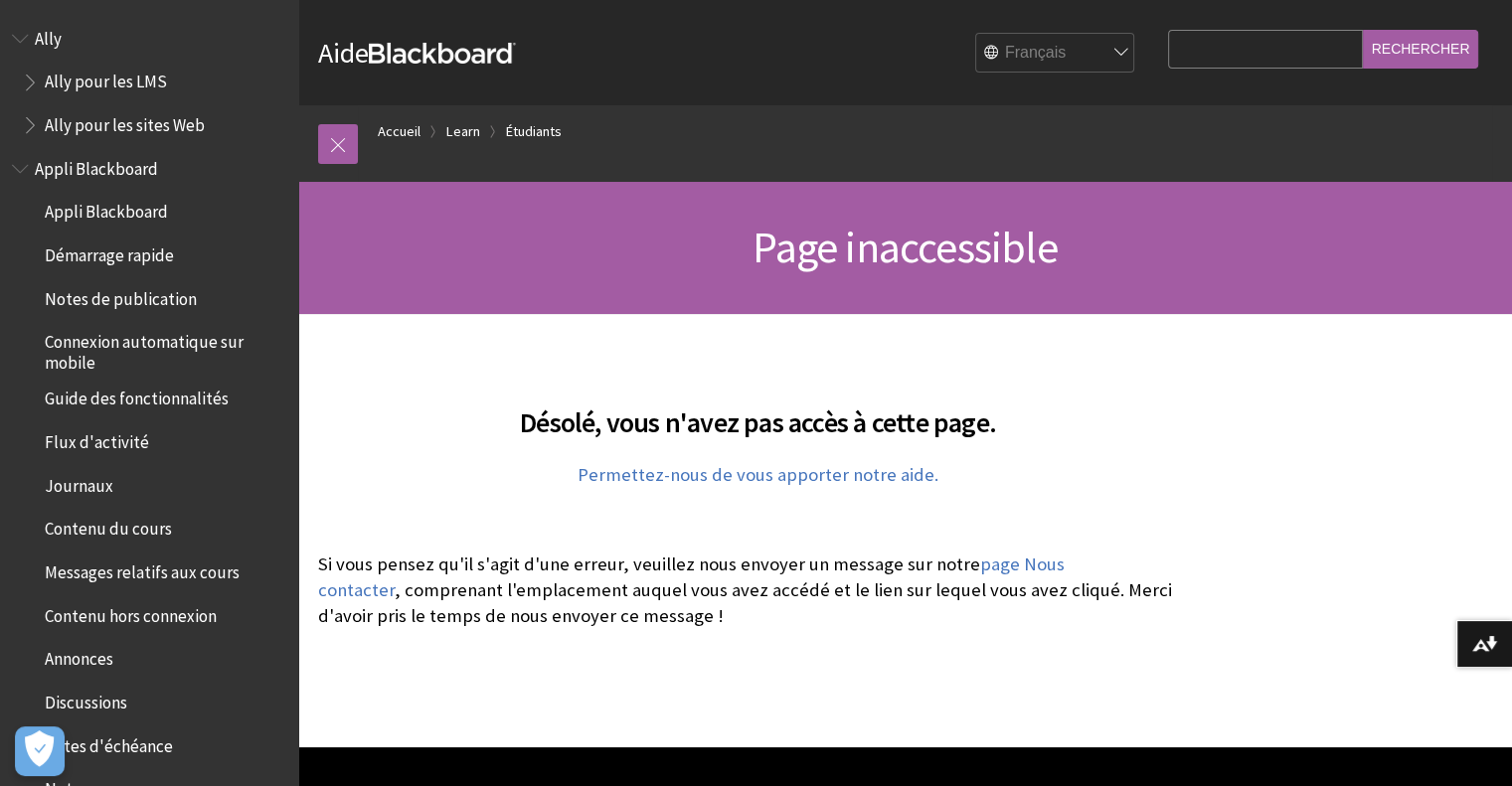 click on "English عربية Català Cymraeg Deutsch Español Suomi Français עברית Italiano 日本語 한국어 Nederlands Norsk (Bokmål) Português, Brasil Русский Svenska Türkçe 简体中文 Français Canadien" at bounding box center (1056, 54) 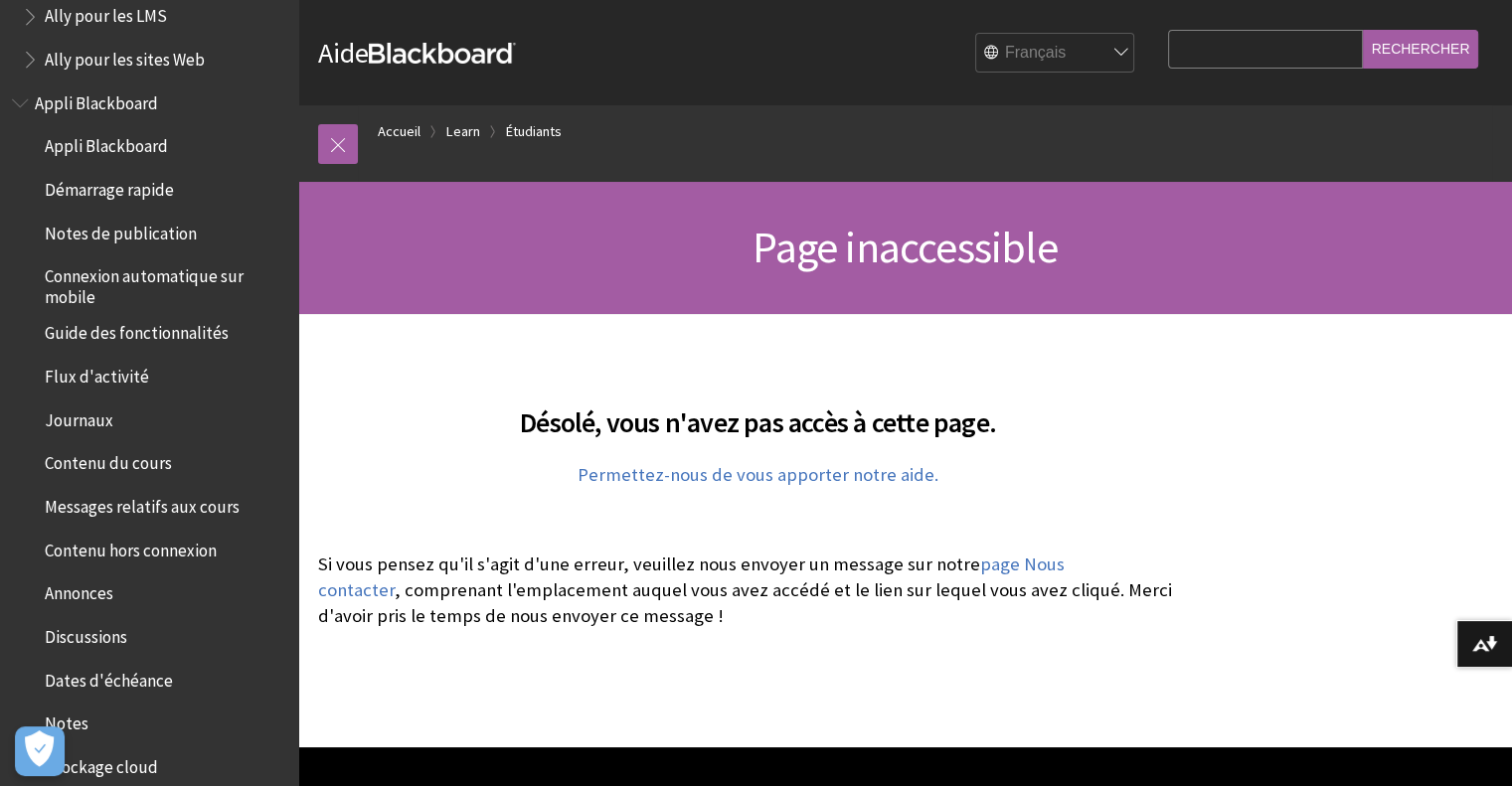 scroll, scrollTop: 99, scrollLeft: 0, axis: vertical 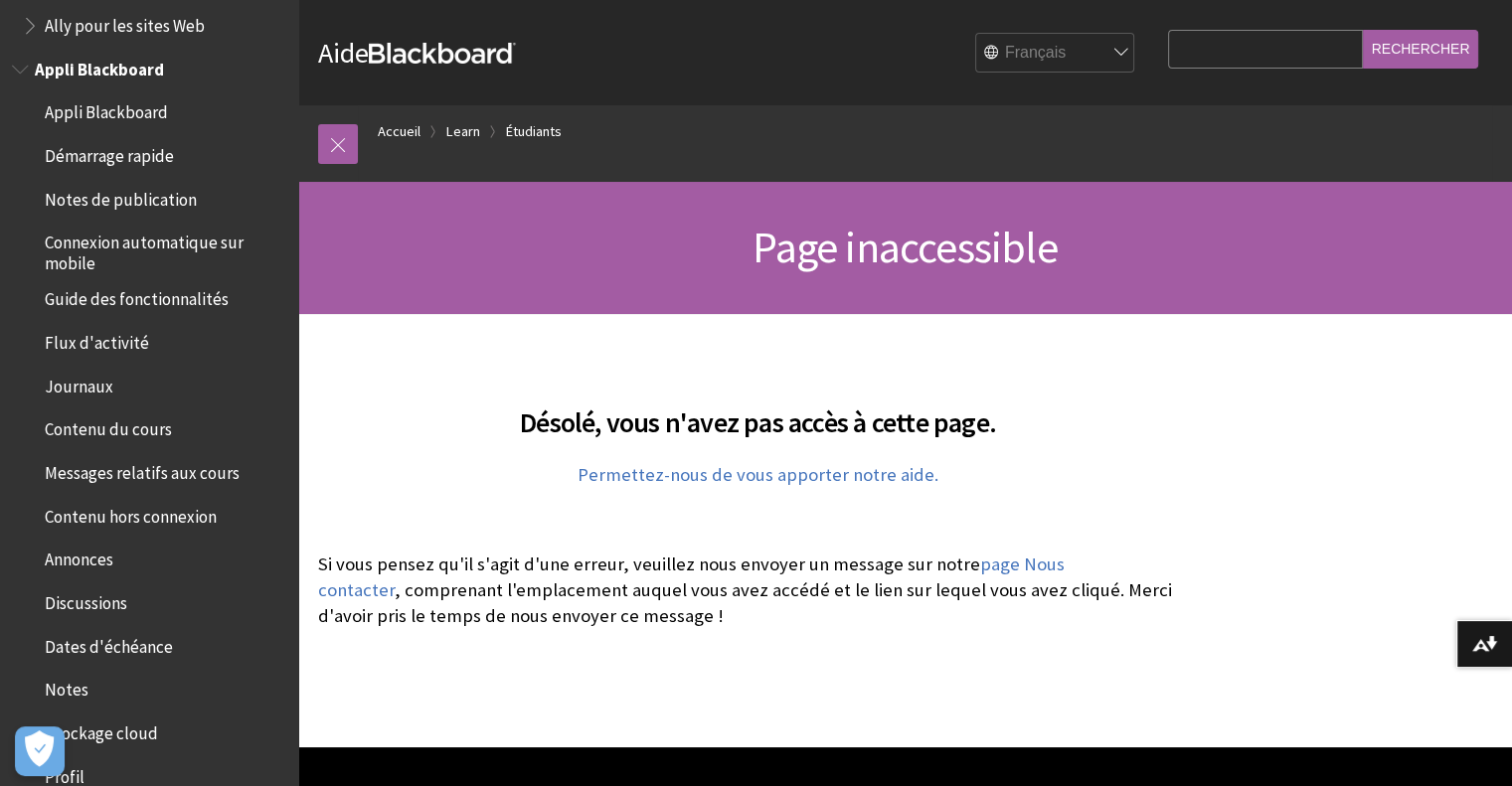 click on "Contenu du cours" at bounding box center (108, 426) 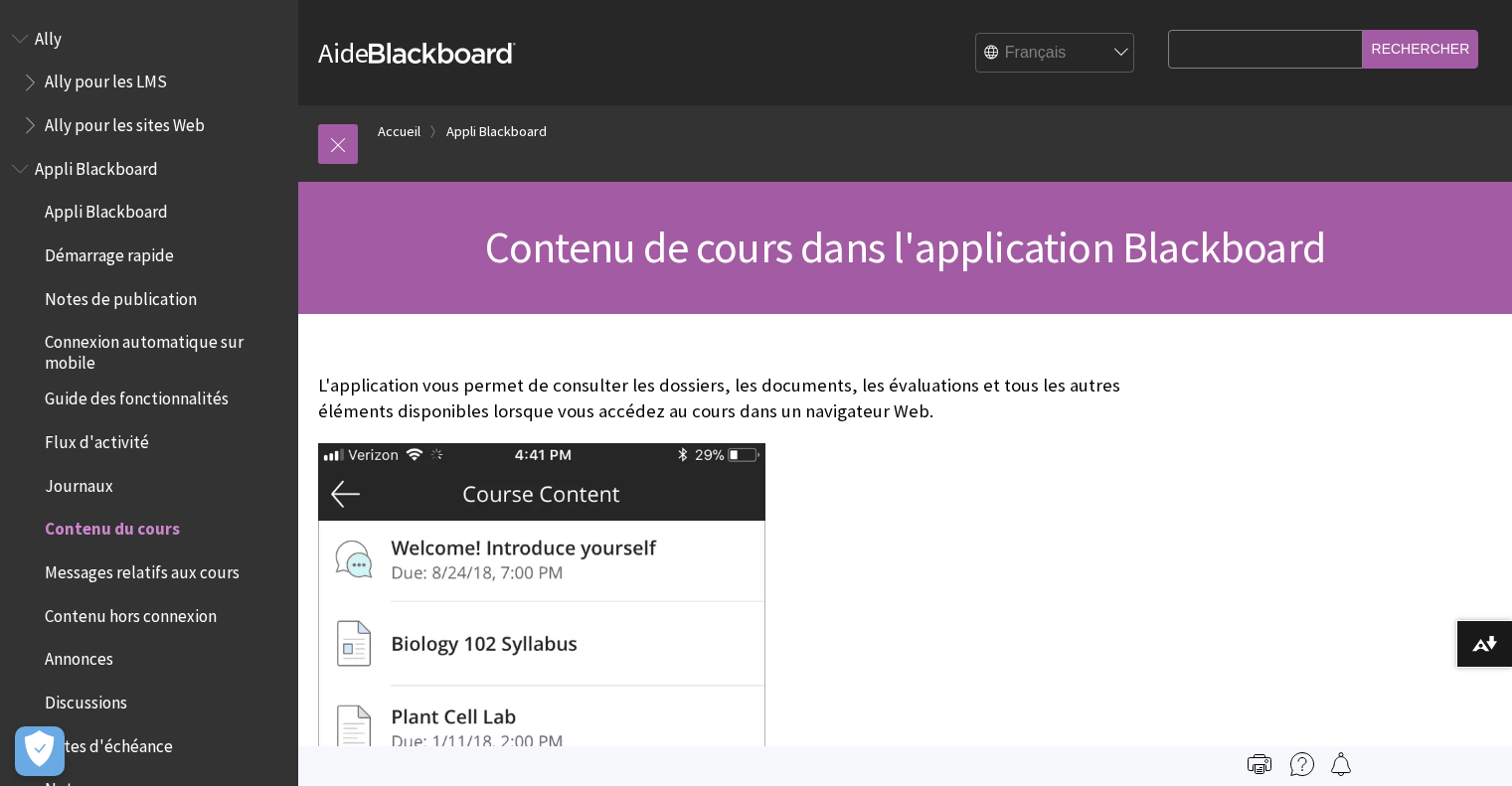 scroll, scrollTop: 0, scrollLeft: 0, axis: both 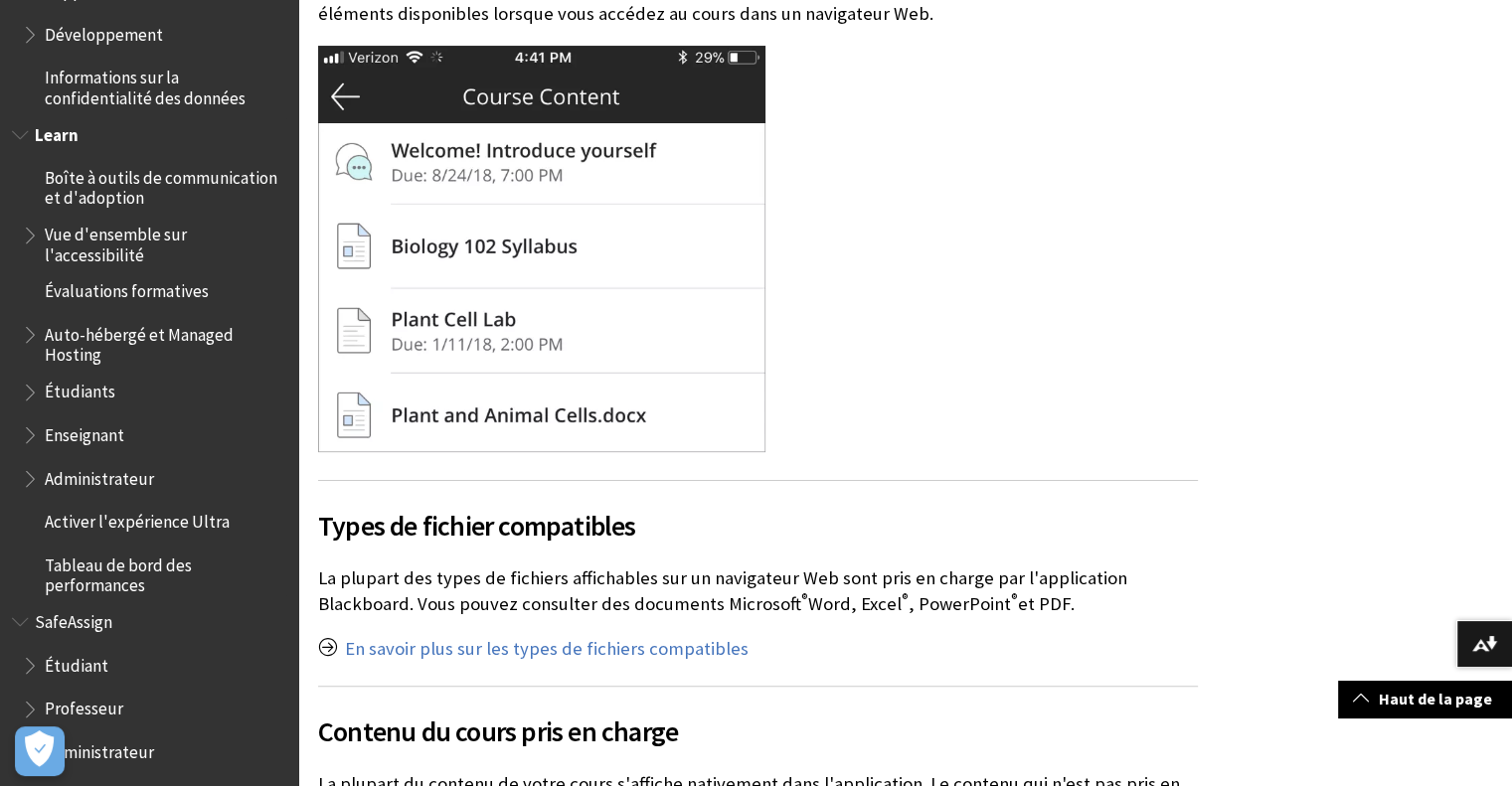 click on "Étudiants" at bounding box center (80, 389) 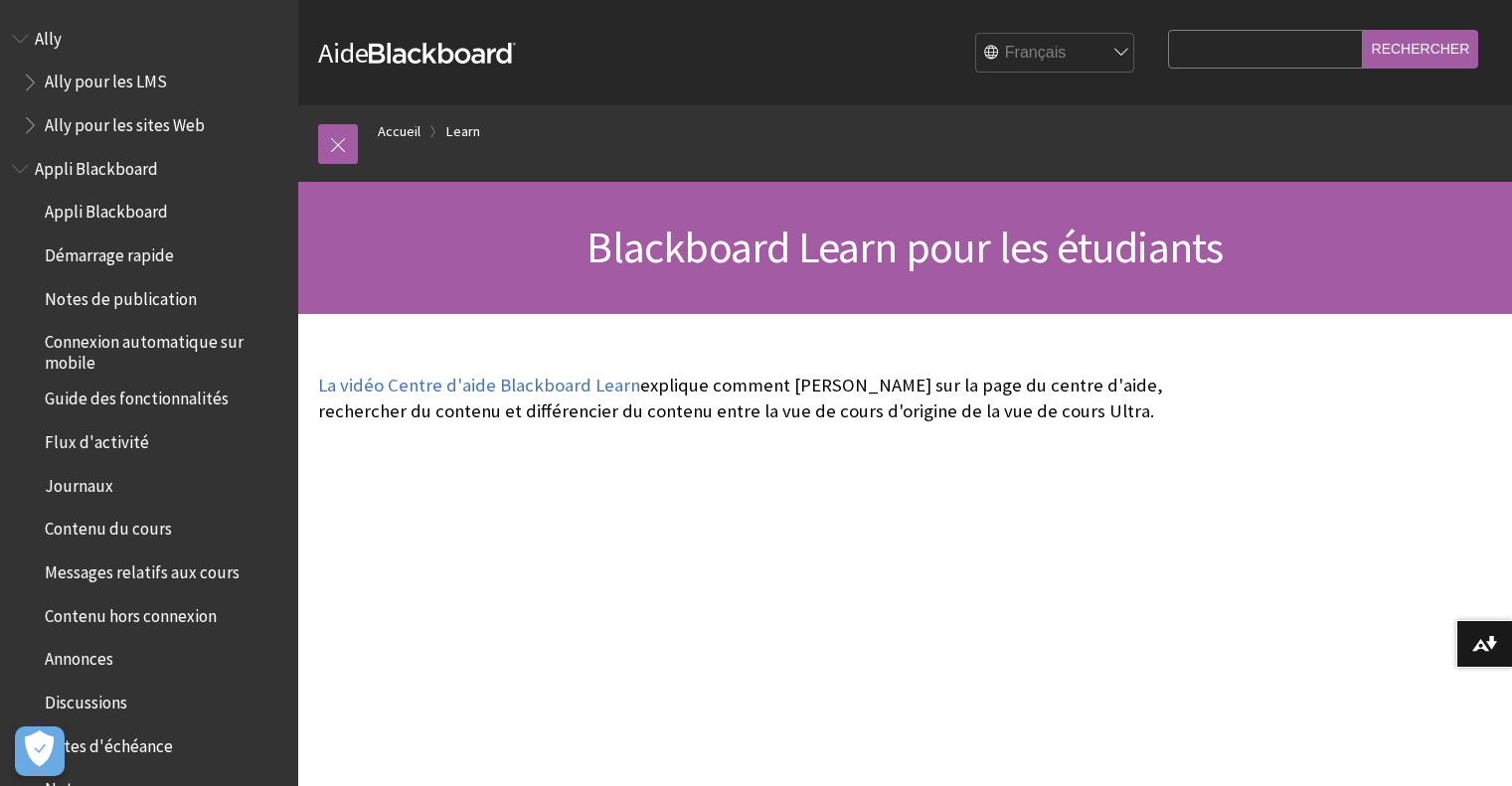scroll, scrollTop: 0, scrollLeft: 0, axis: both 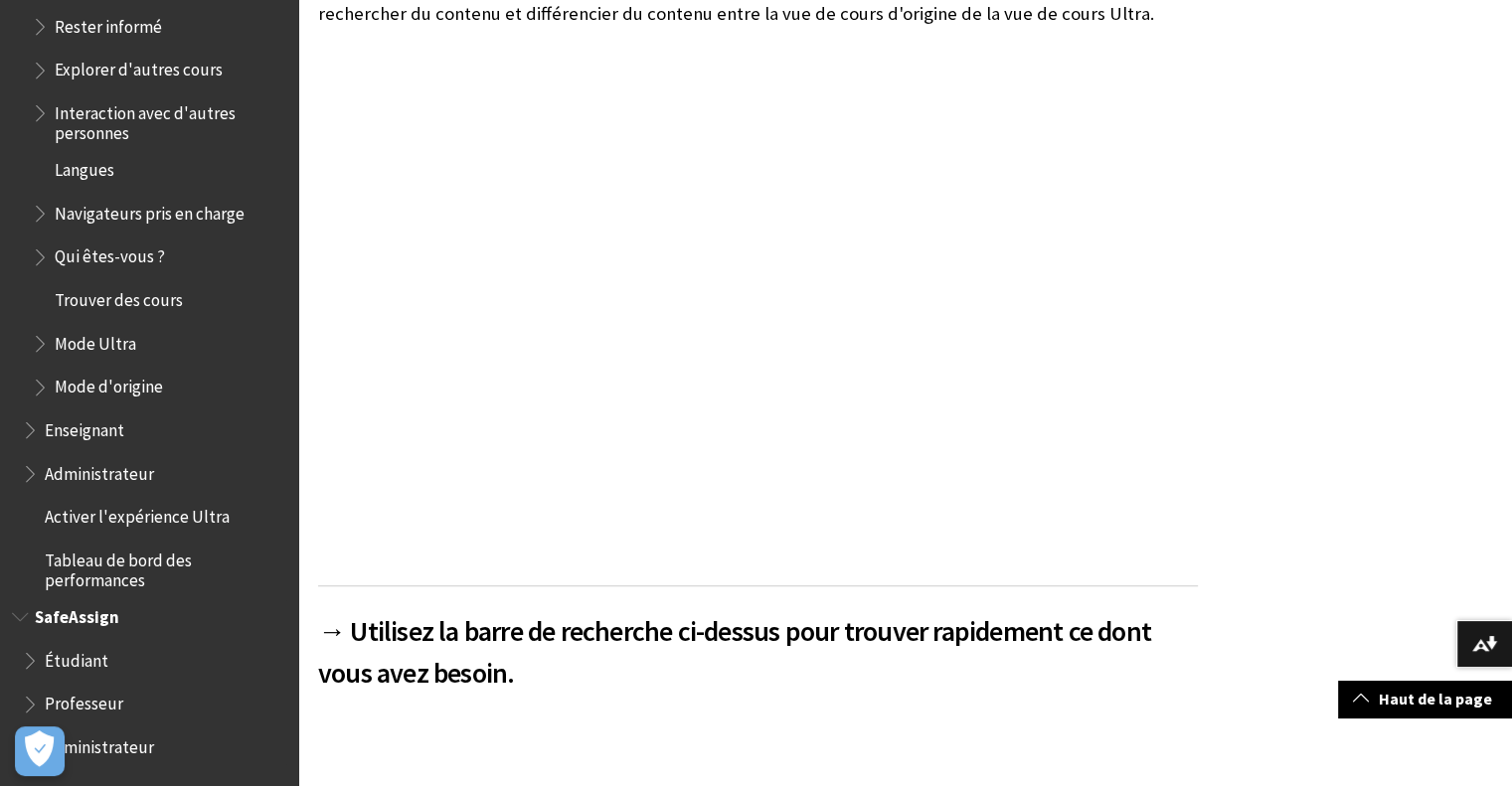 click on "Étudiant" at bounding box center [77, 657] 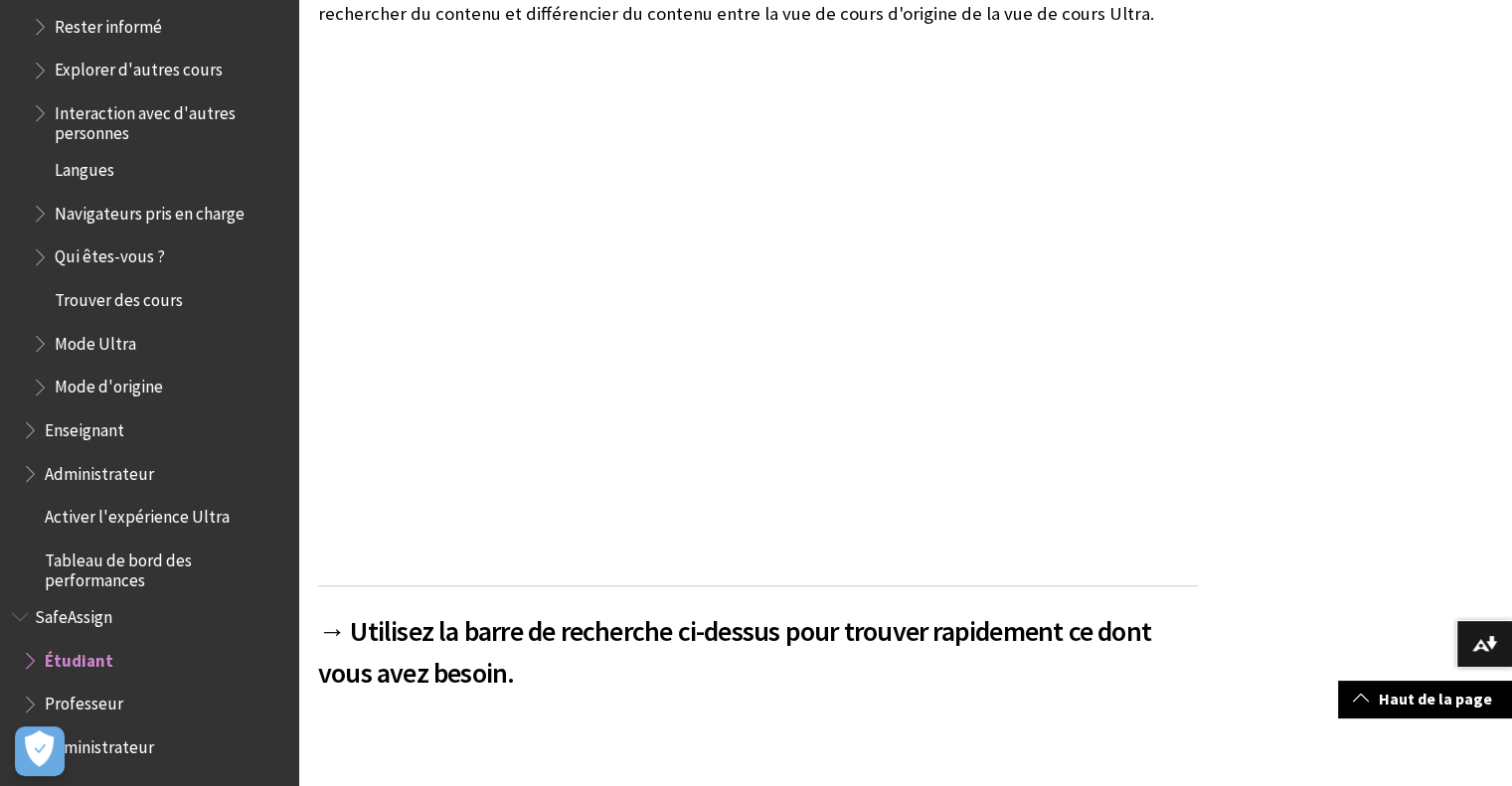 click on "Étudiant" at bounding box center (79, 657) 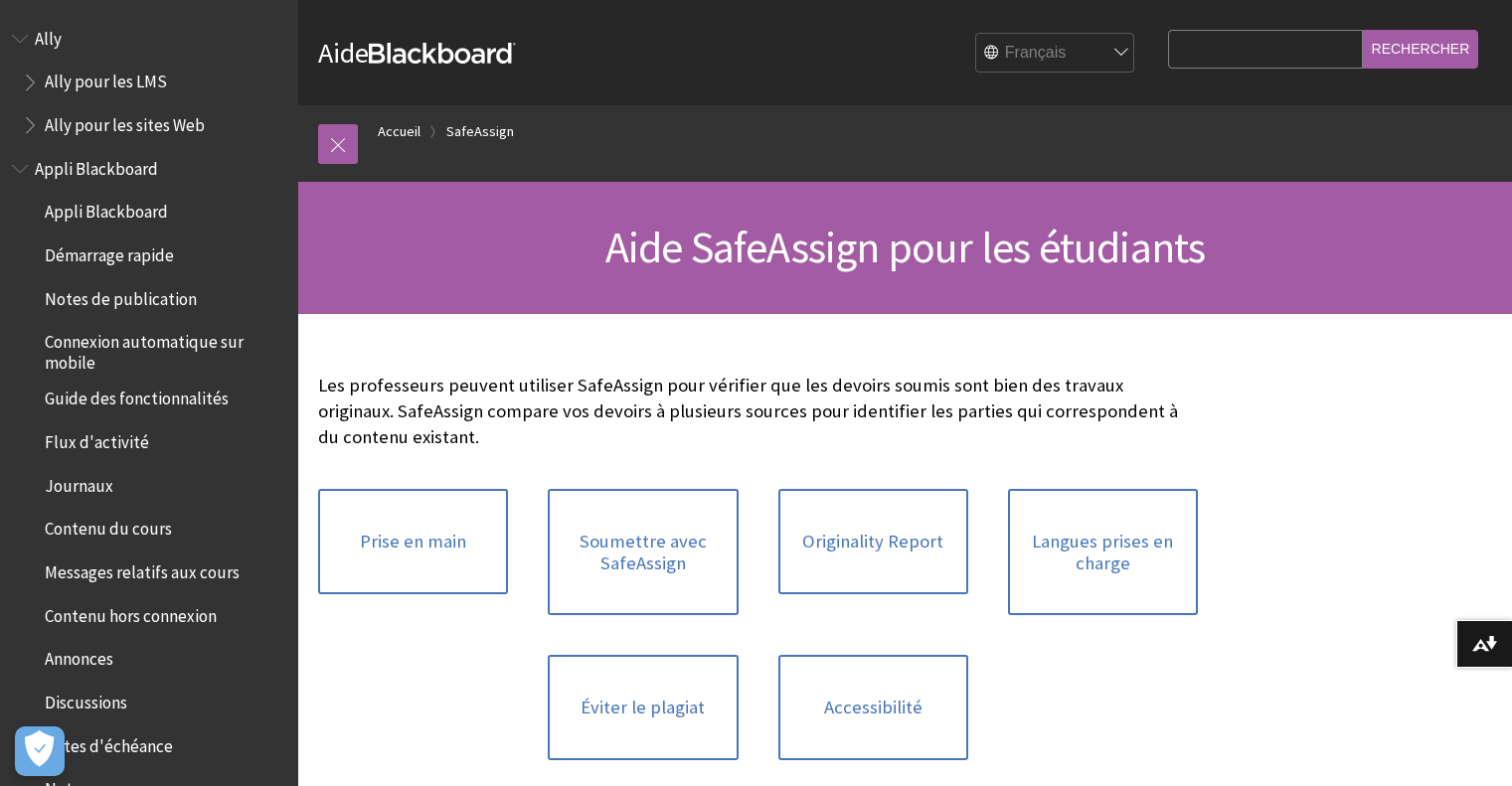 scroll, scrollTop: 0, scrollLeft: 0, axis: both 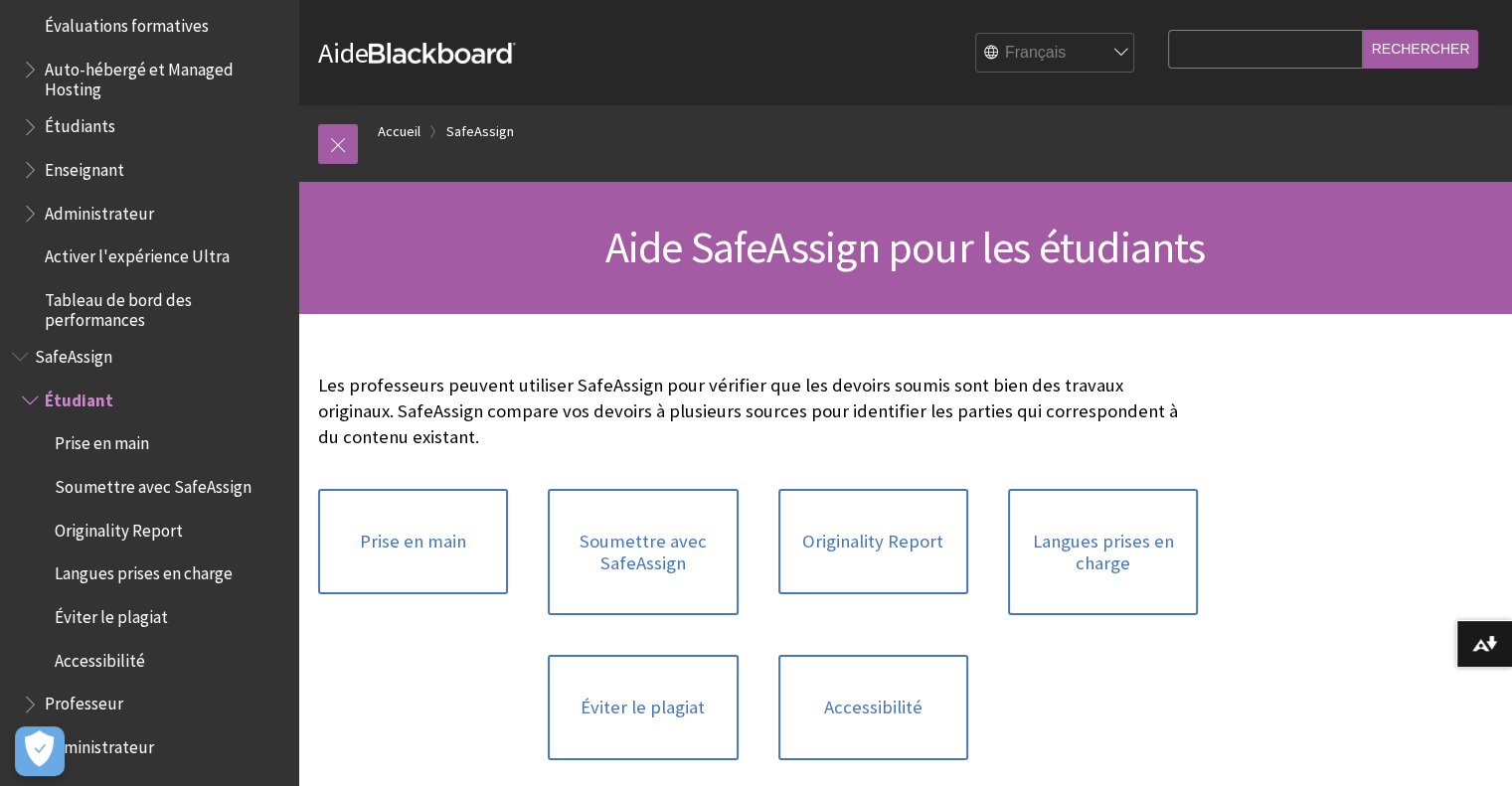 click on "Les professeurs peuvent utiliser SafeAssign pour vérifier que les devoirs soumis sont bien des travaux originaux. SafeAssign compare vos devoirs à plusieurs sources pour identifier les parties qui correspondent à du contenu existant." at bounding box center (757, 411) 